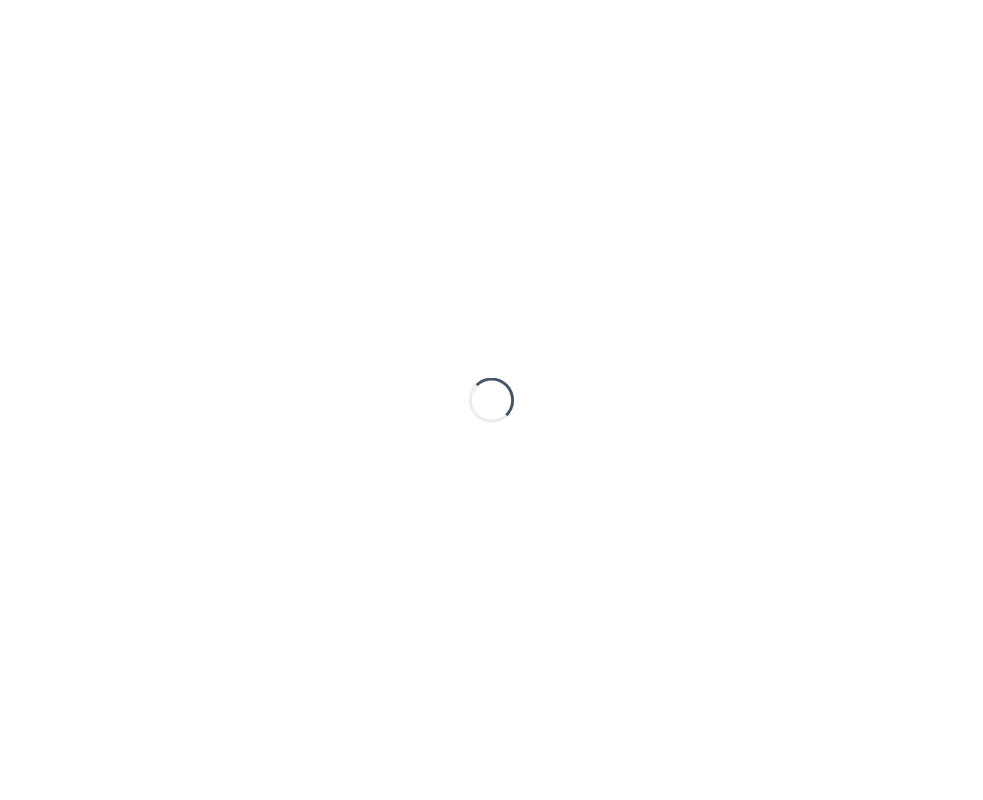 scroll, scrollTop: 0, scrollLeft: 0, axis: both 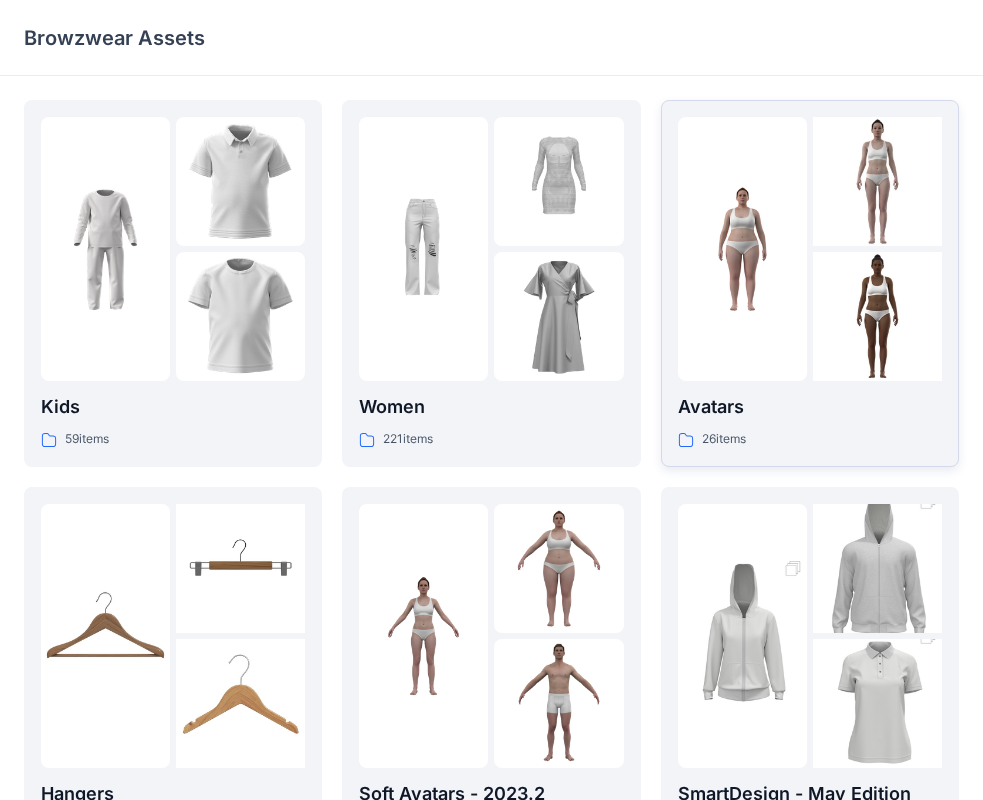 click at bounding box center [877, 181] 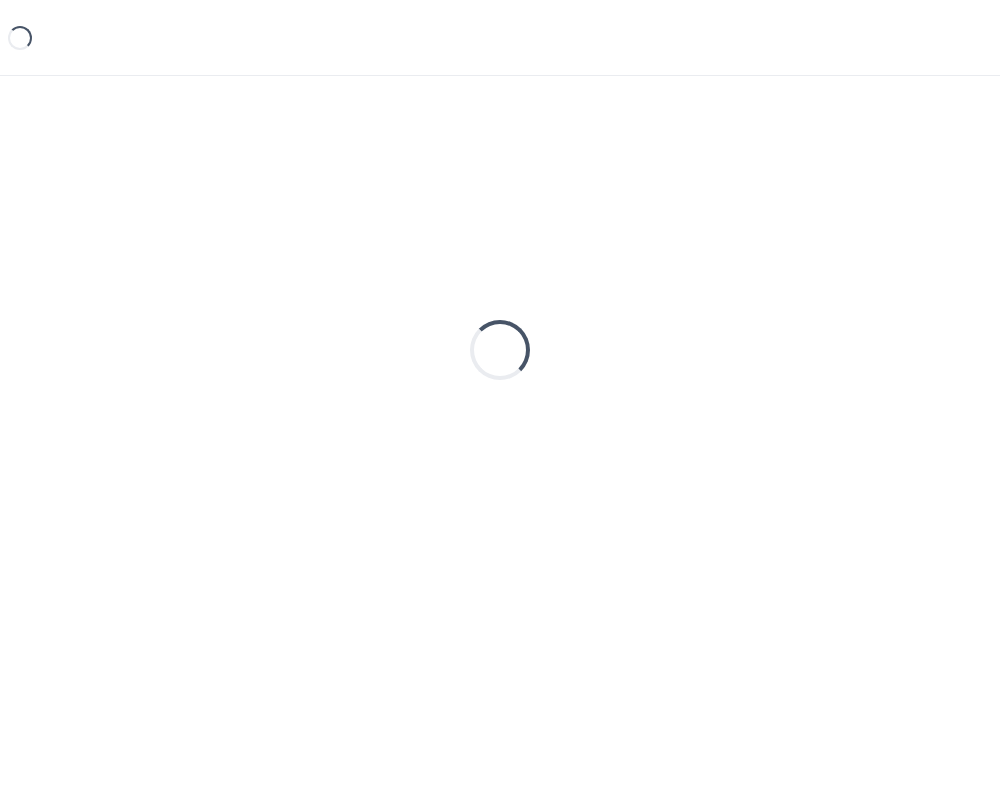 click on "Loading..." at bounding box center (500, 350) 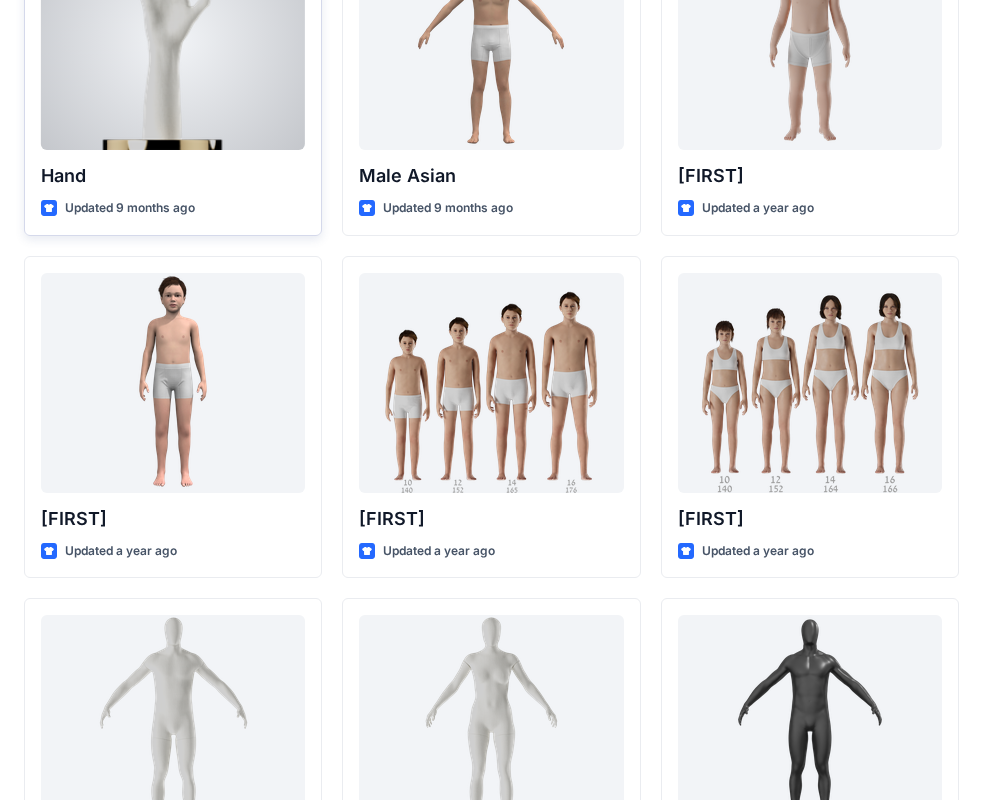 scroll, scrollTop: 0, scrollLeft: 0, axis: both 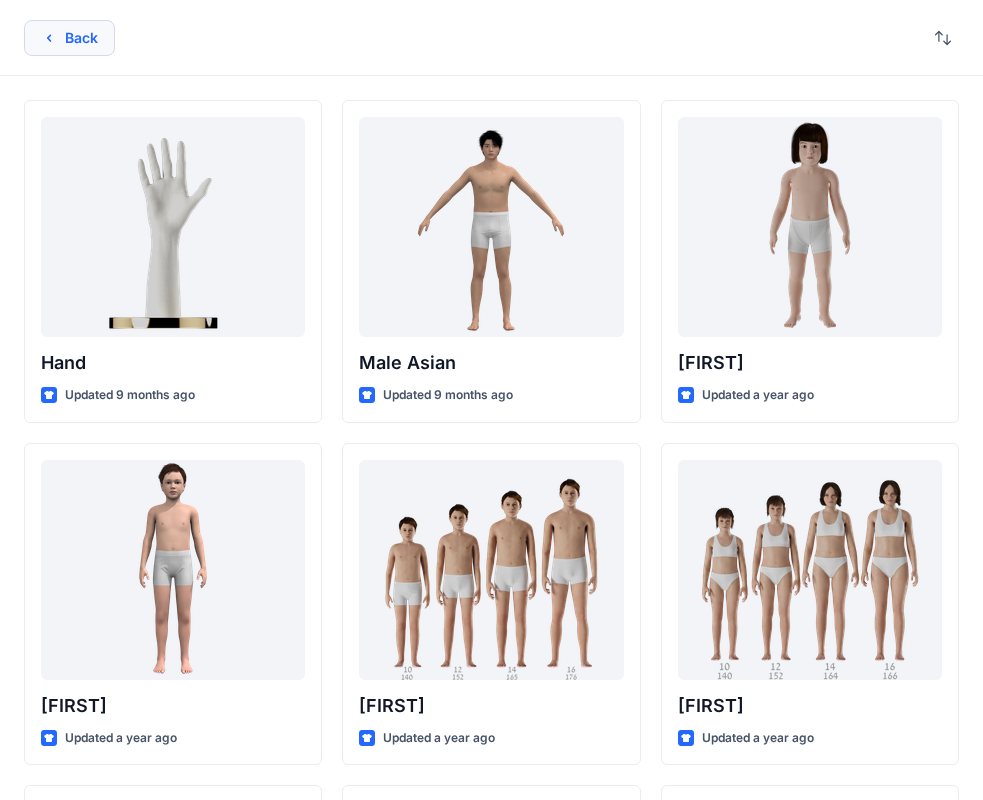 click 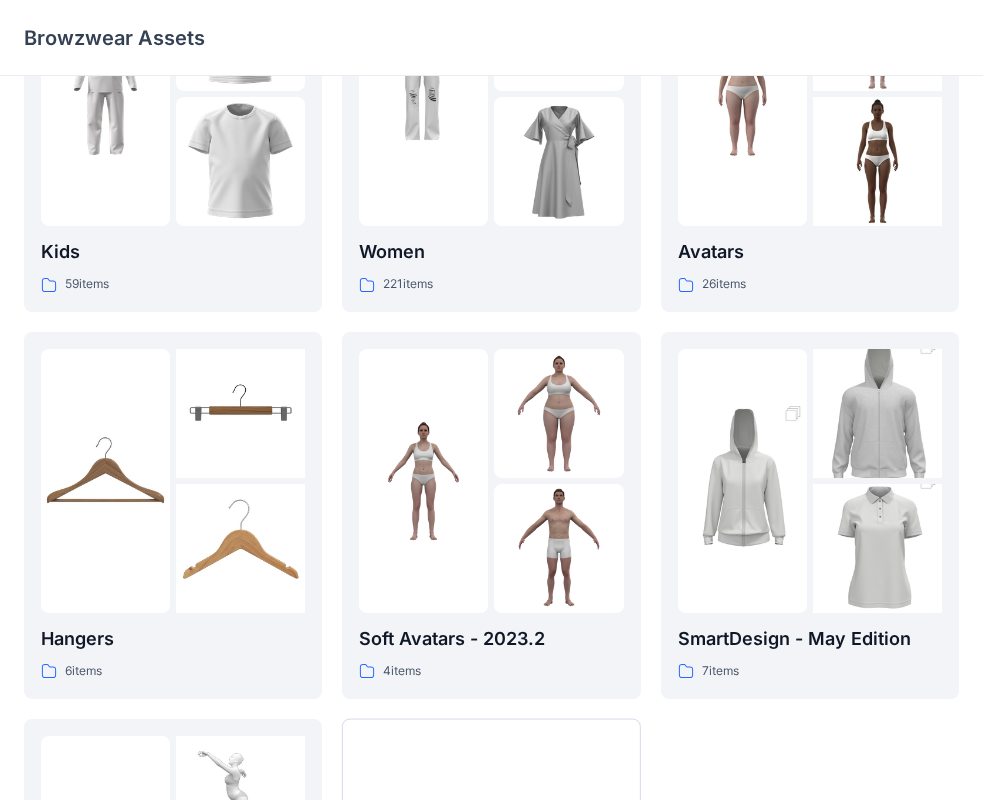 scroll, scrollTop: 497, scrollLeft: 0, axis: vertical 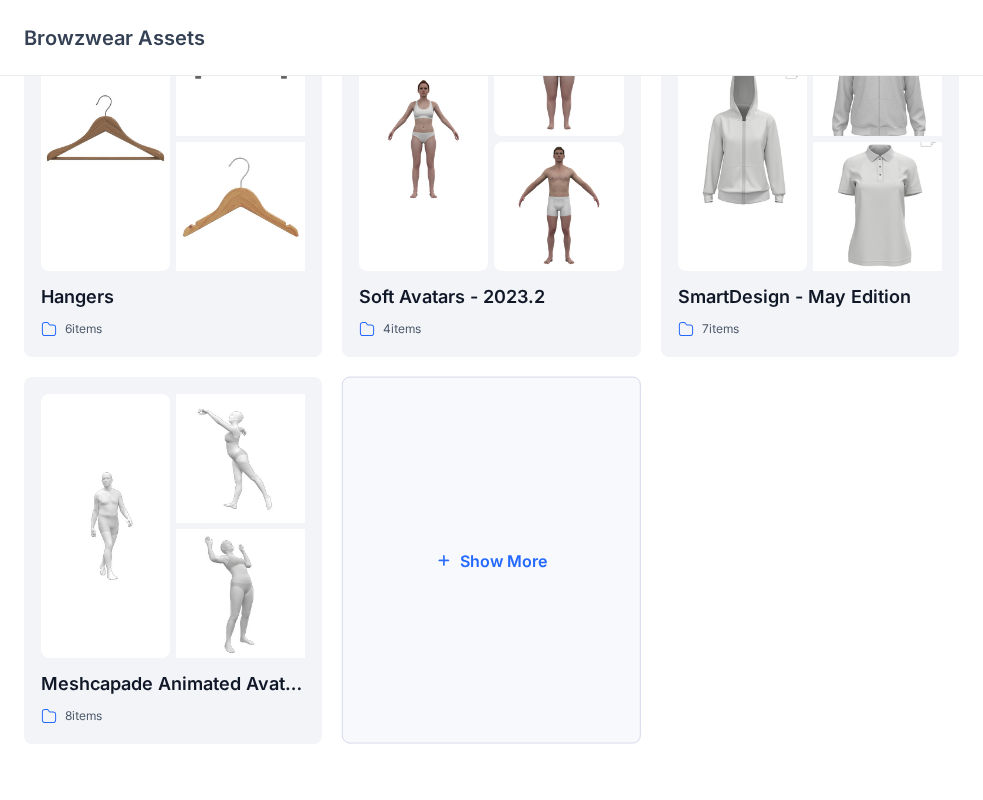 click on "Show More" at bounding box center (491, 560) 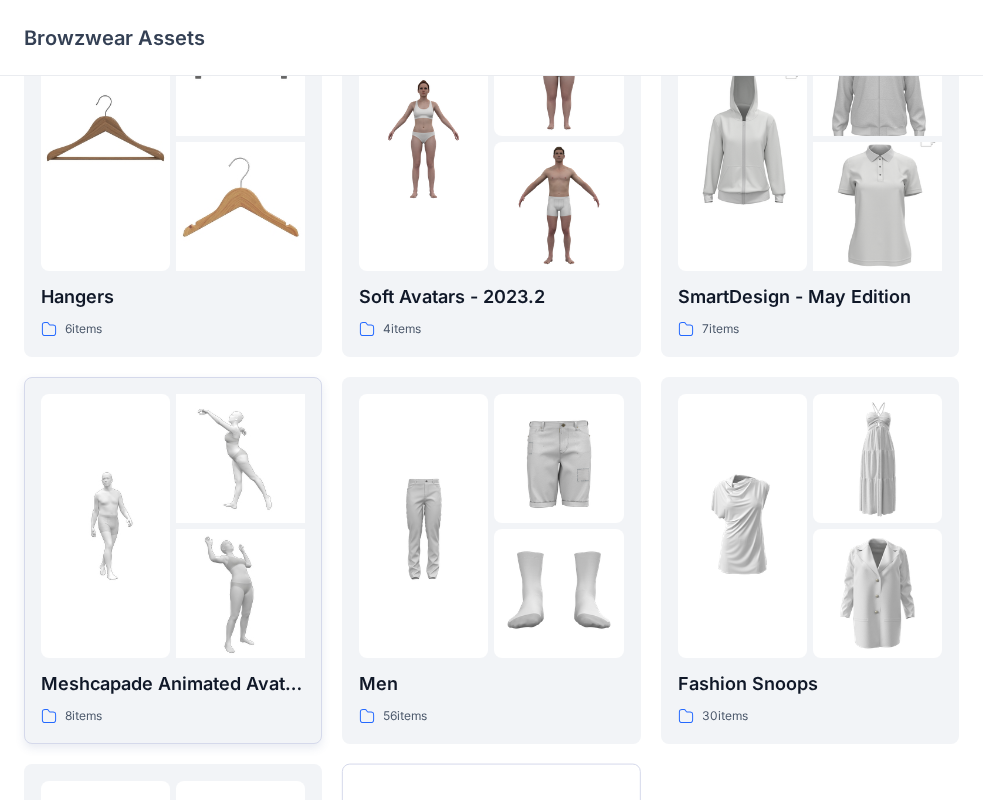 click at bounding box center (240, 458) 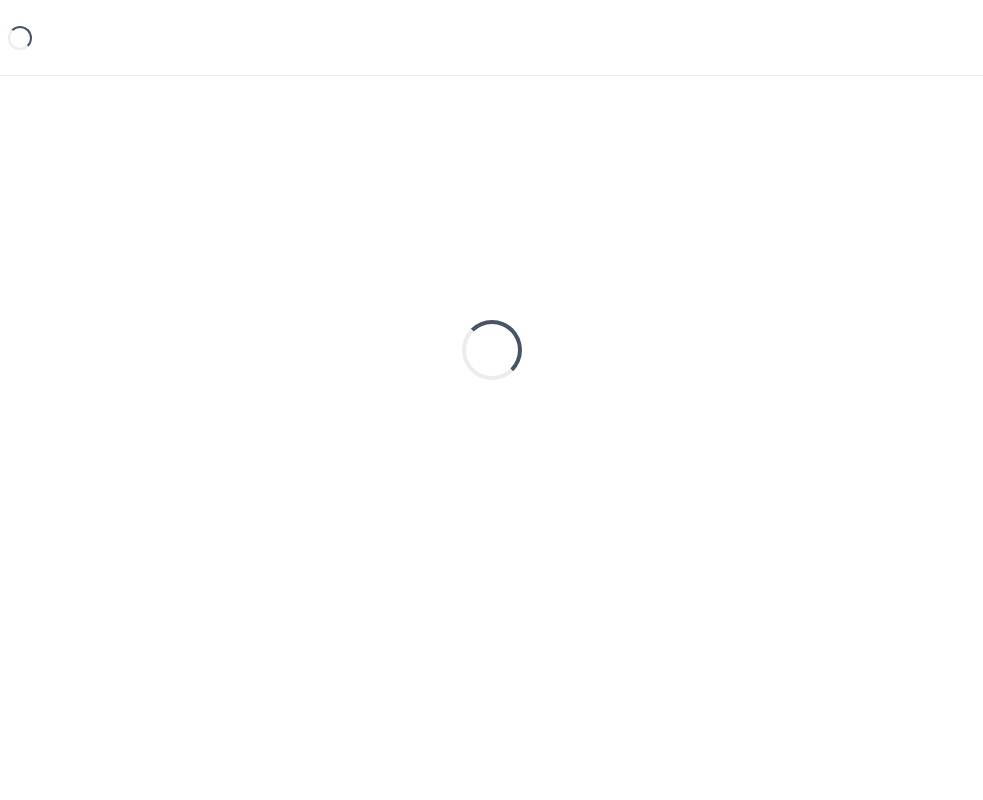 scroll, scrollTop: 0, scrollLeft: 0, axis: both 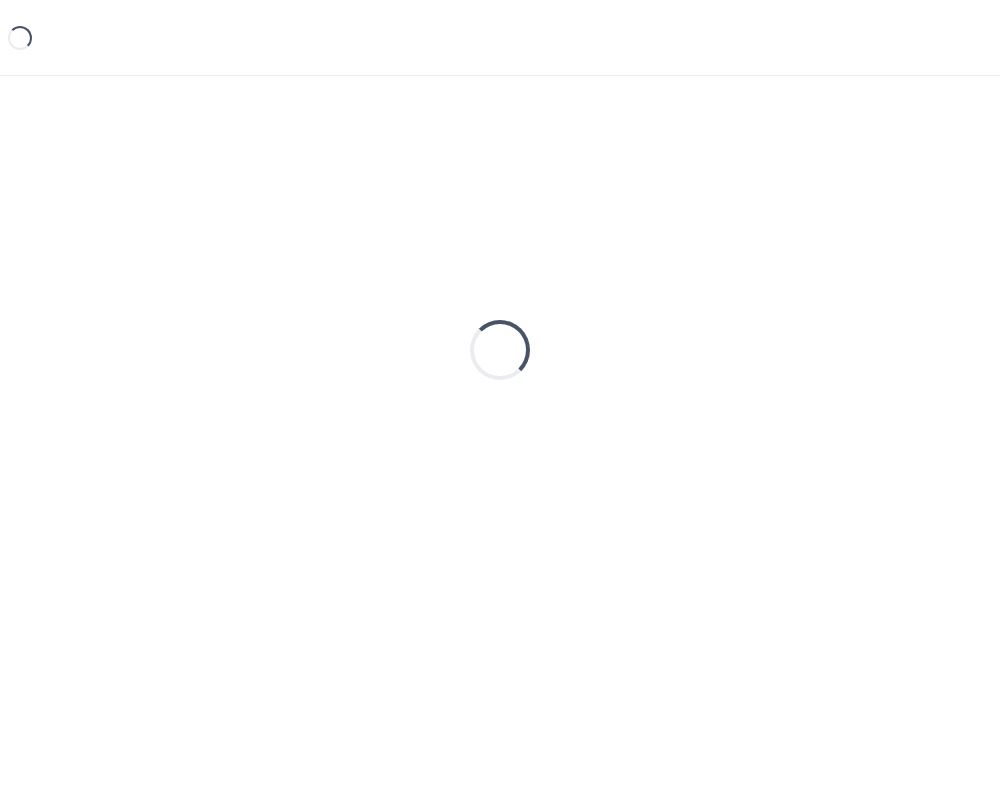click on "Loading..." at bounding box center (500, 350) 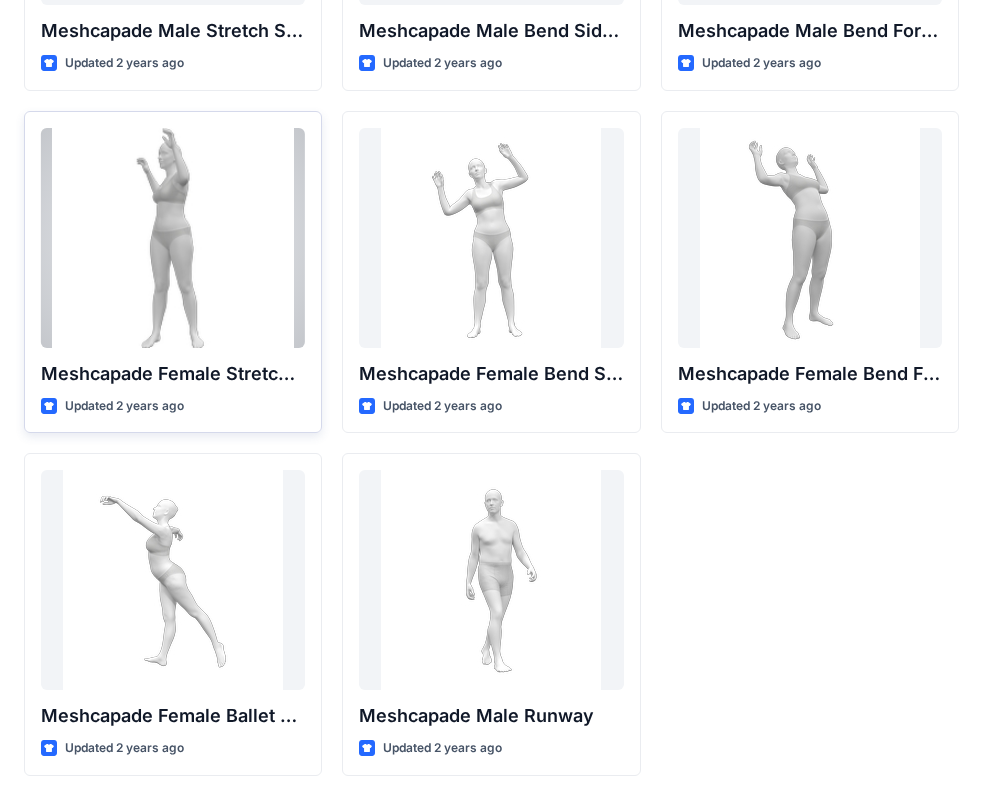 scroll, scrollTop: 0, scrollLeft: 0, axis: both 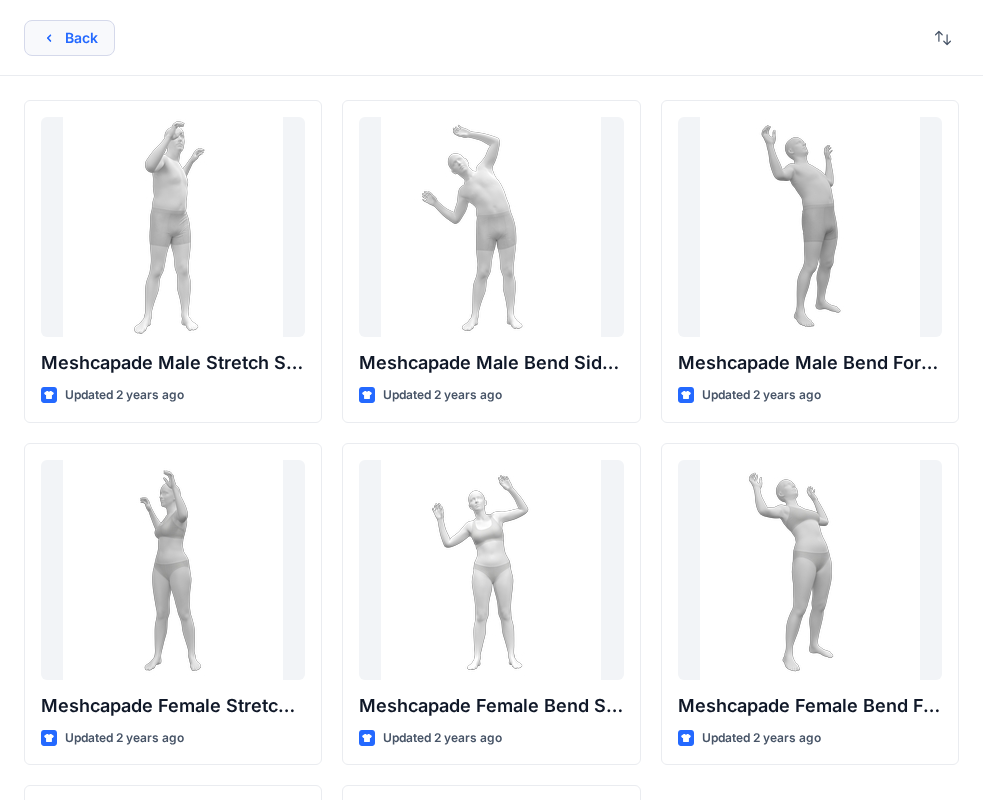 click on "Back" at bounding box center [69, 38] 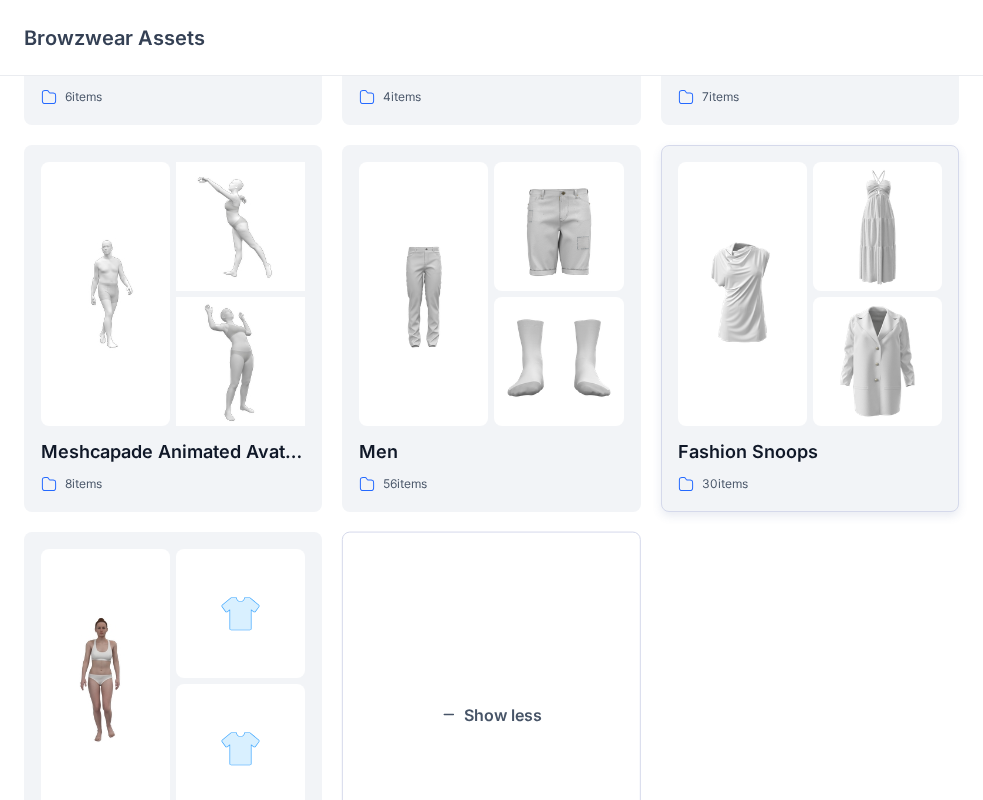 scroll, scrollTop: 697, scrollLeft: 0, axis: vertical 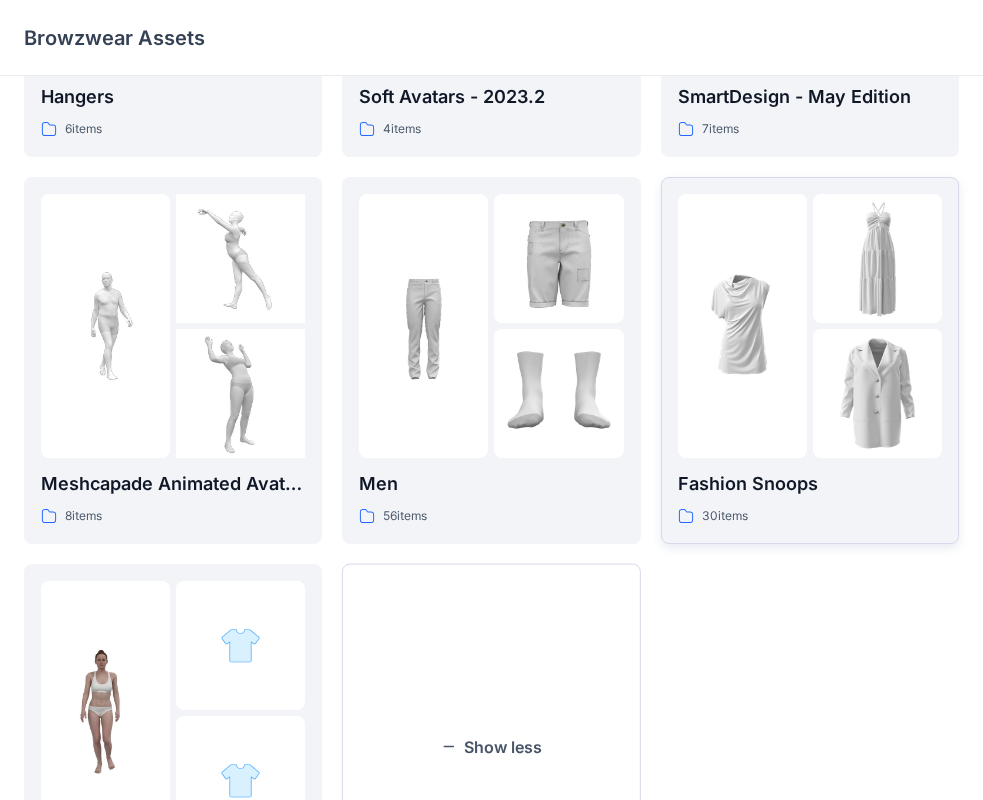 click at bounding box center [742, 326] 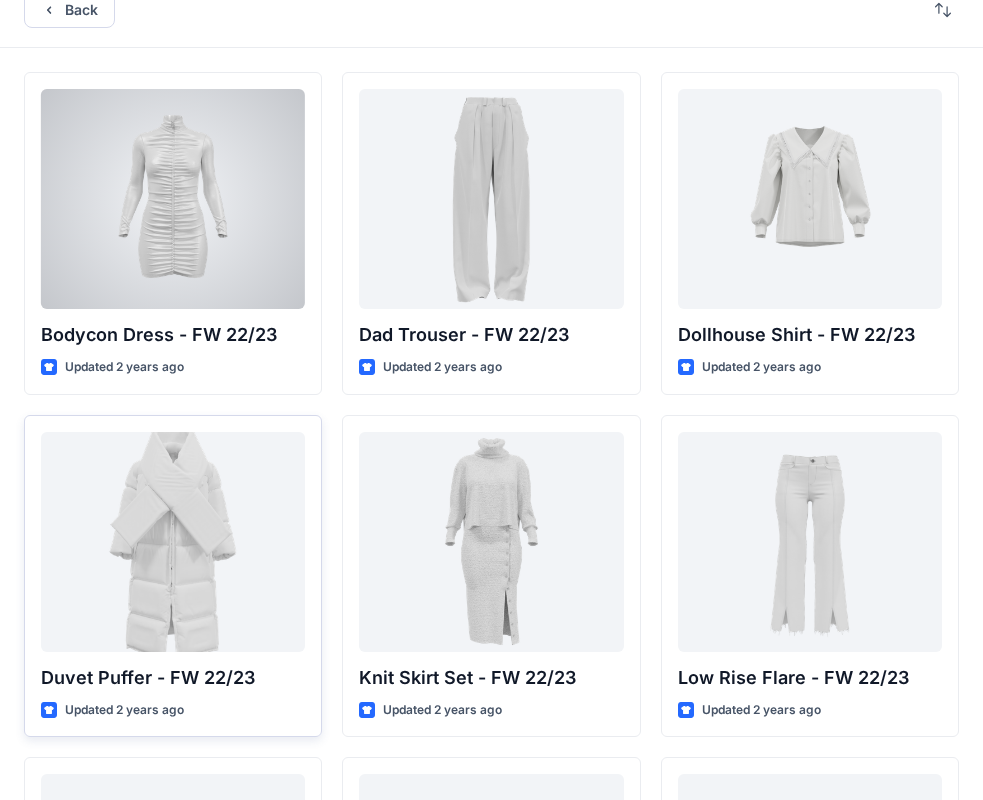 scroll, scrollTop: 0, scrollLeft: 0, axis: both 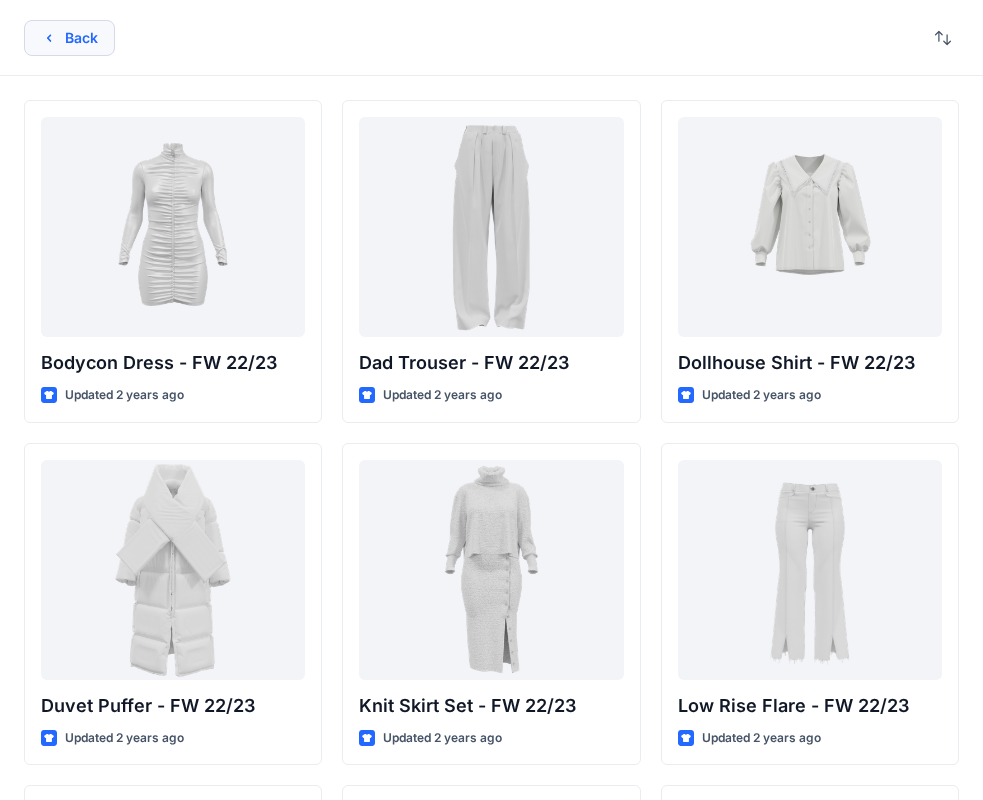 click on "Back" at bounding box center [69, 38] 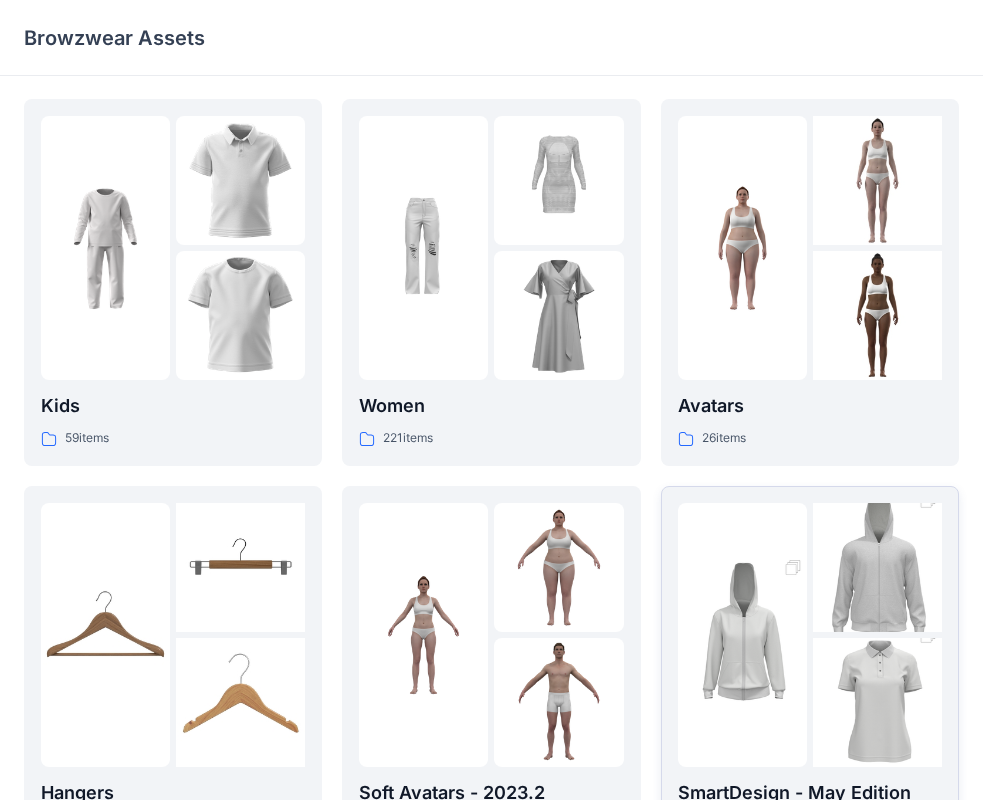 scroll, scrollTop: 0, scrollLeft: 0, axis: both 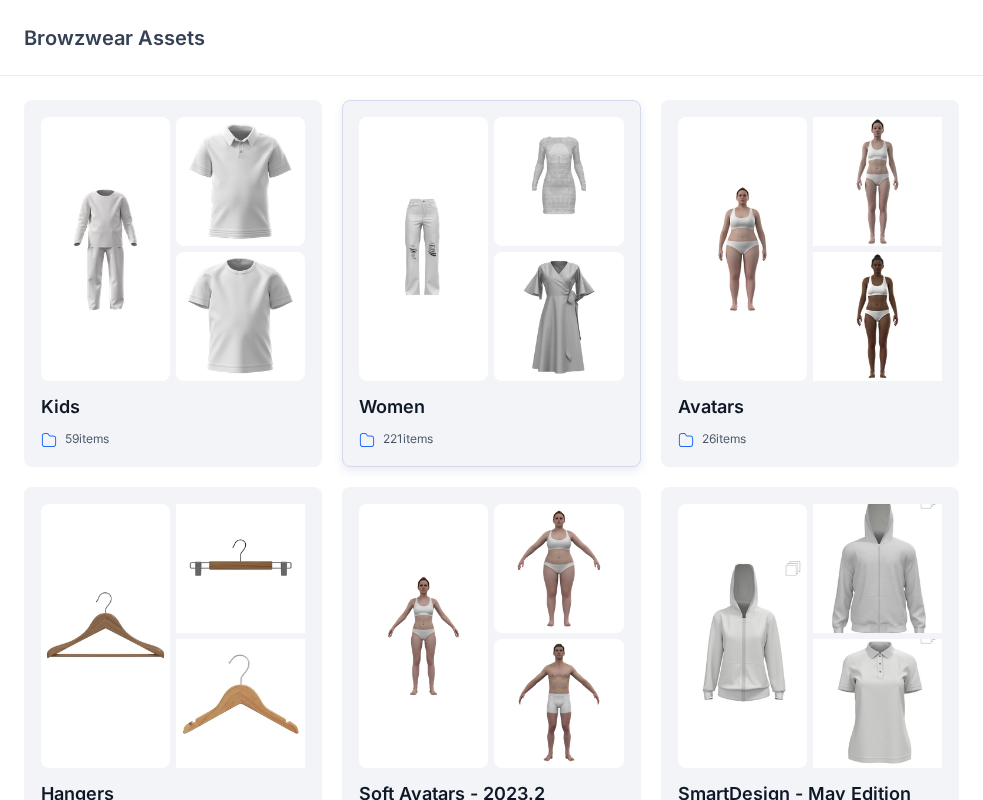 click at bounding box center (423, 249) 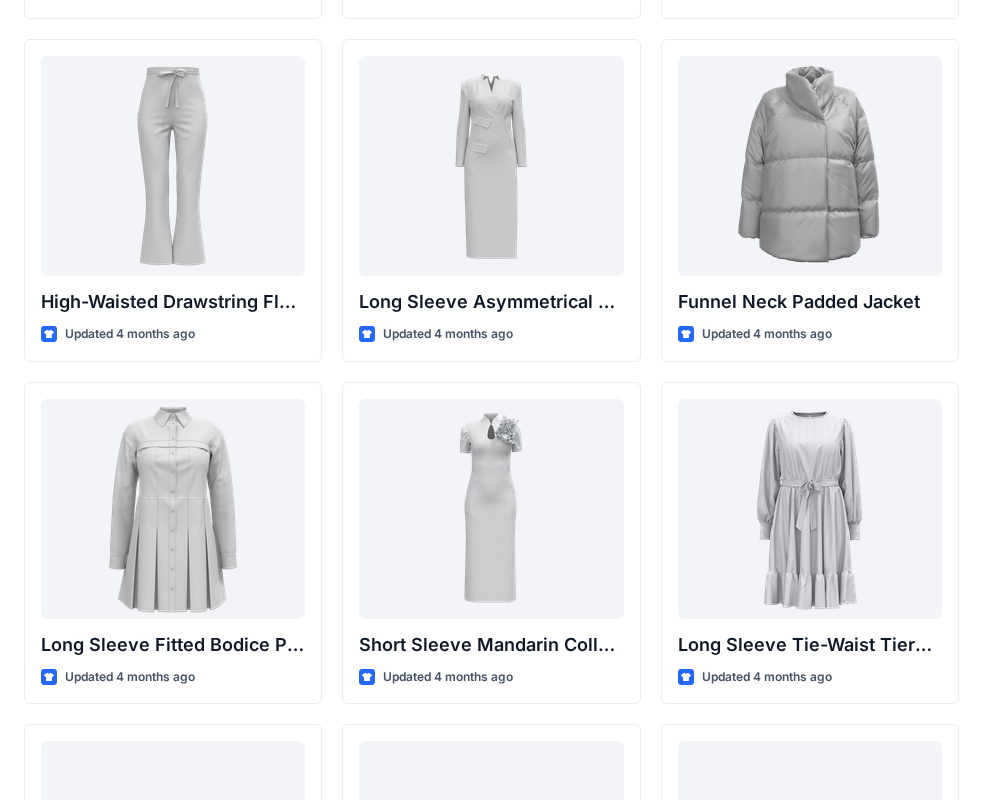 scroll, scrollTop: 7897, scrollLeft: 0, axis: vertical 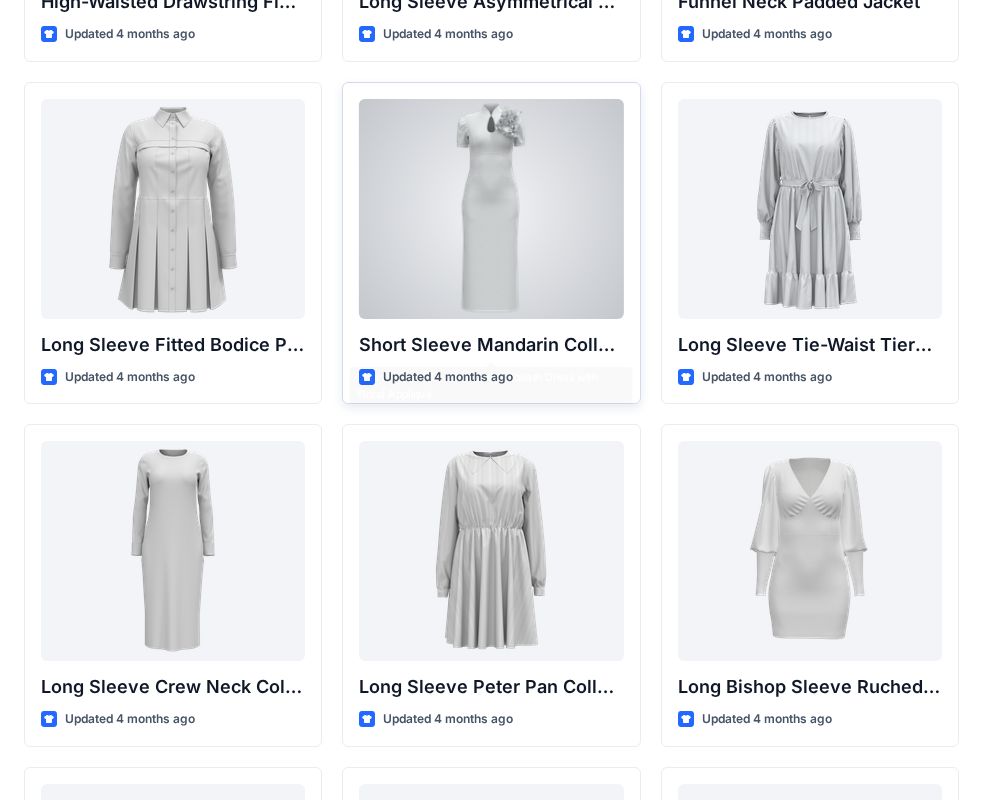 click at bounding box center (491, 209) 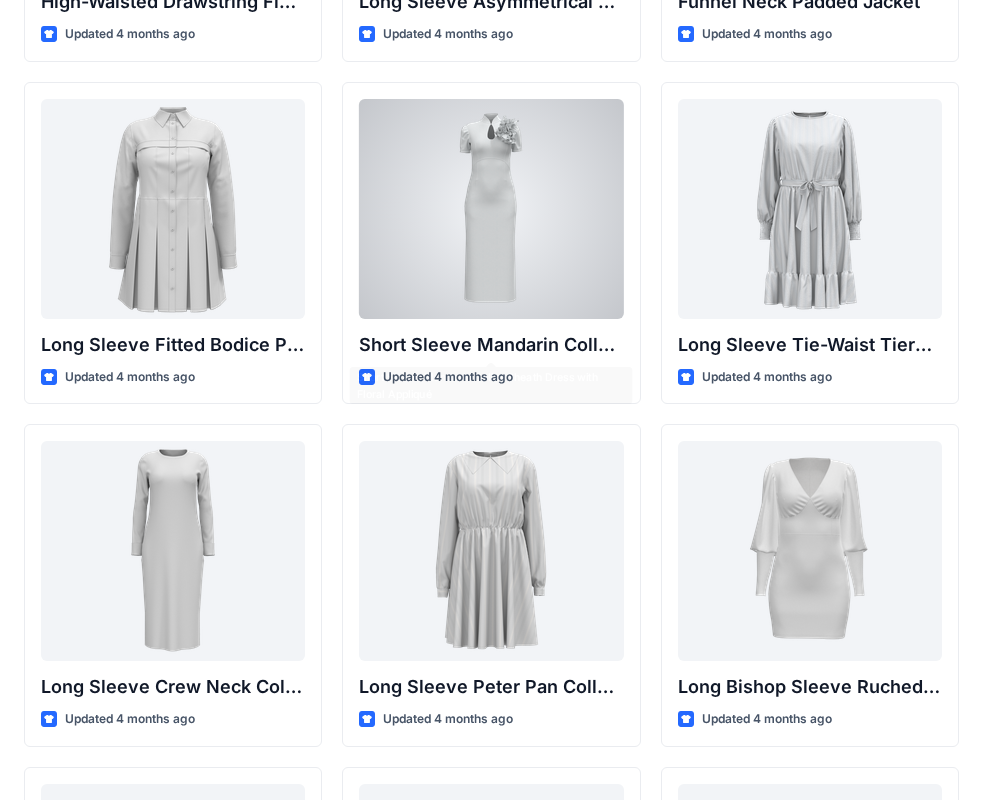 scroll, scrollTop: 0, scrollLeft: 0, axis: both 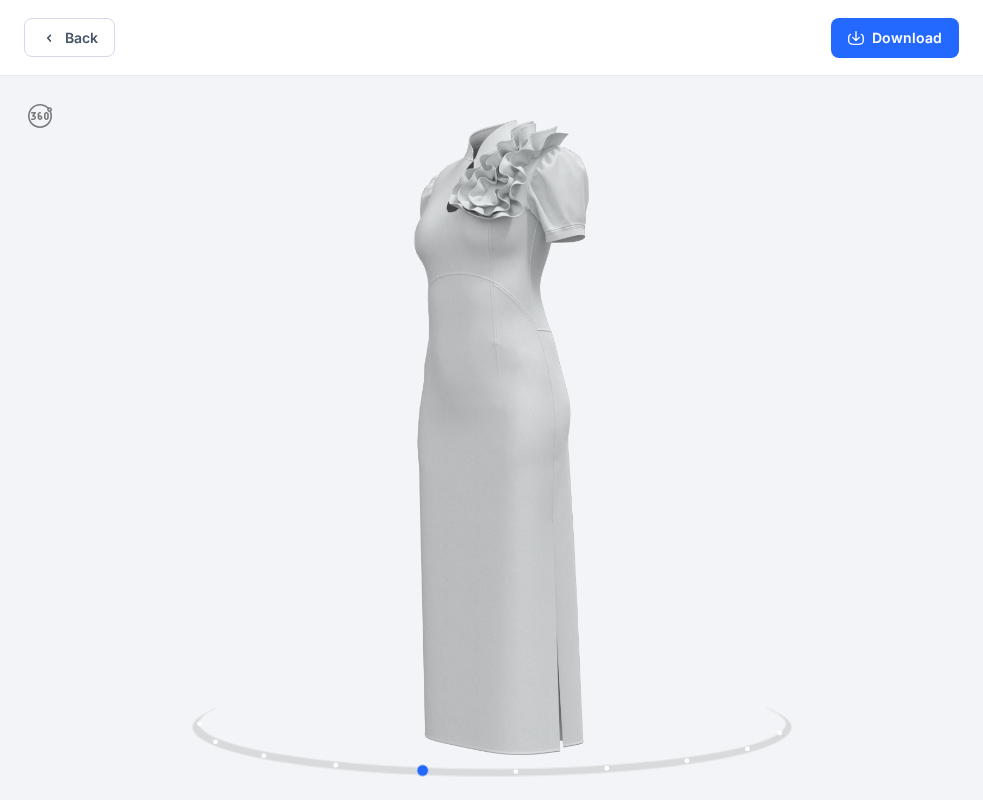 drag, startPoint x: 662, startPoint y: 699, endPoint x: 716, endPoint y: 703, distance: 54.147945 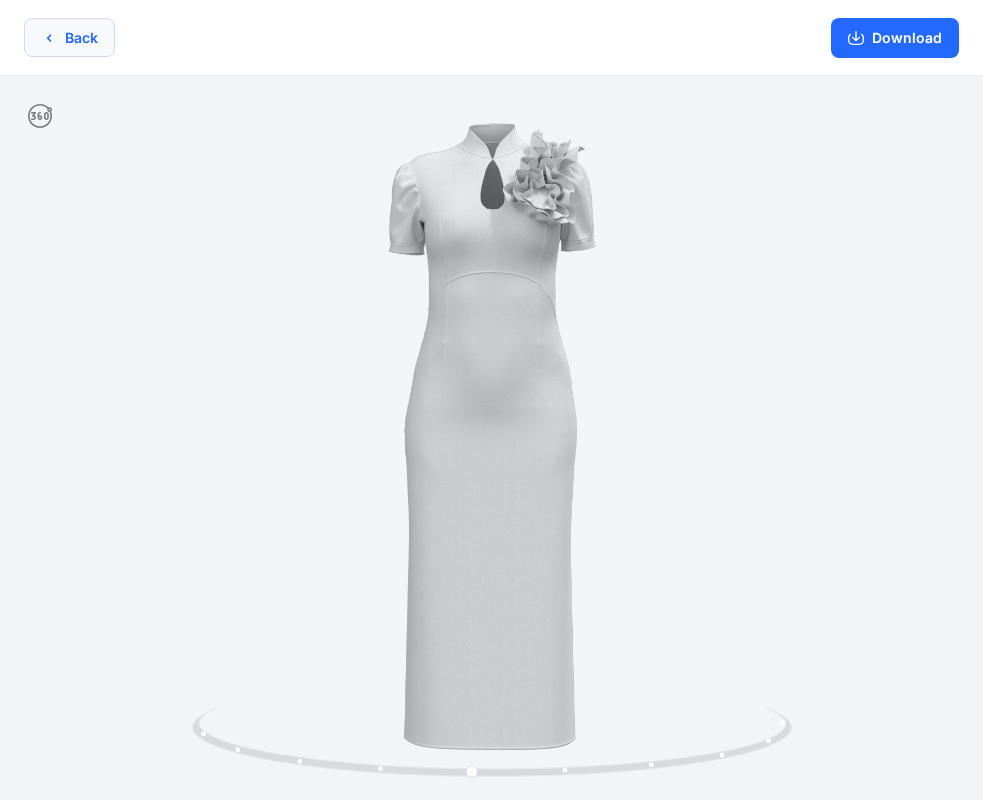 click on "Back" at bounding box center (69, 37) 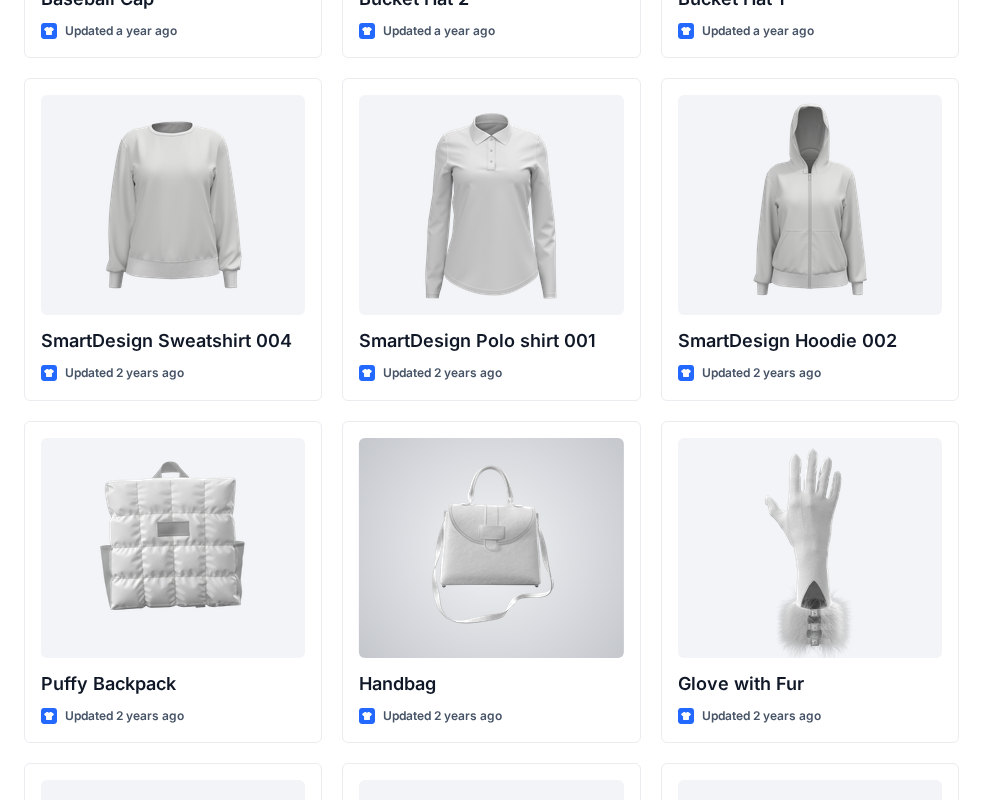 scroll, scrollTop: 15248, scrollLeft: 0, axis: vertical 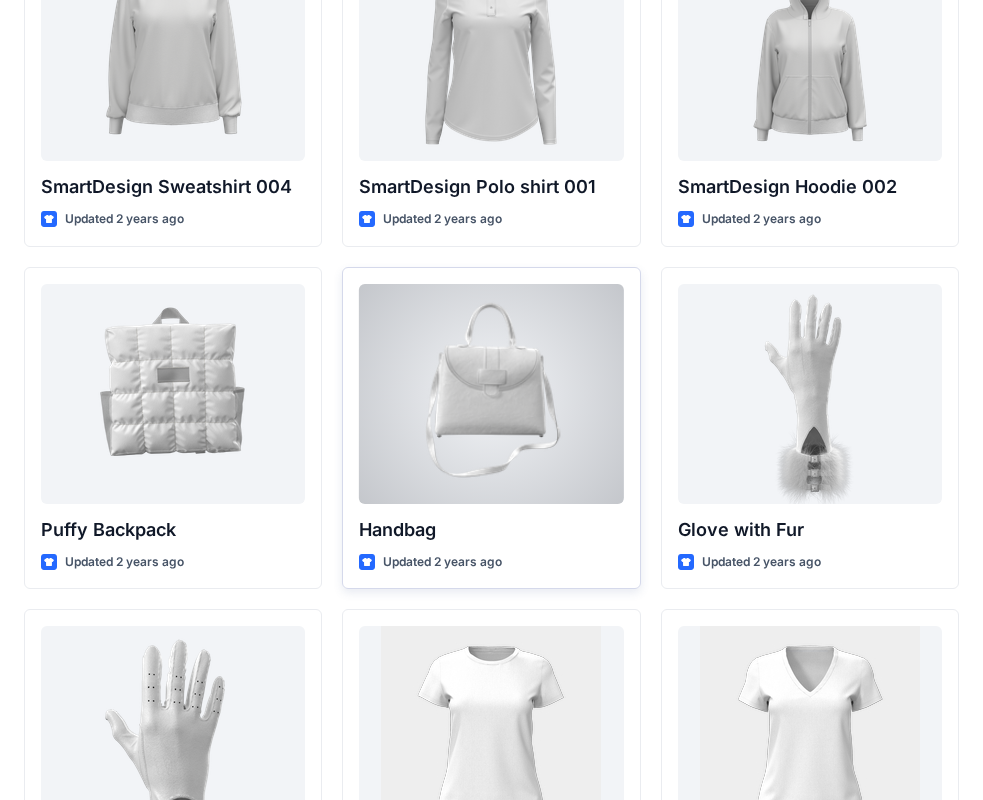 click at bounding box center (491, 394) 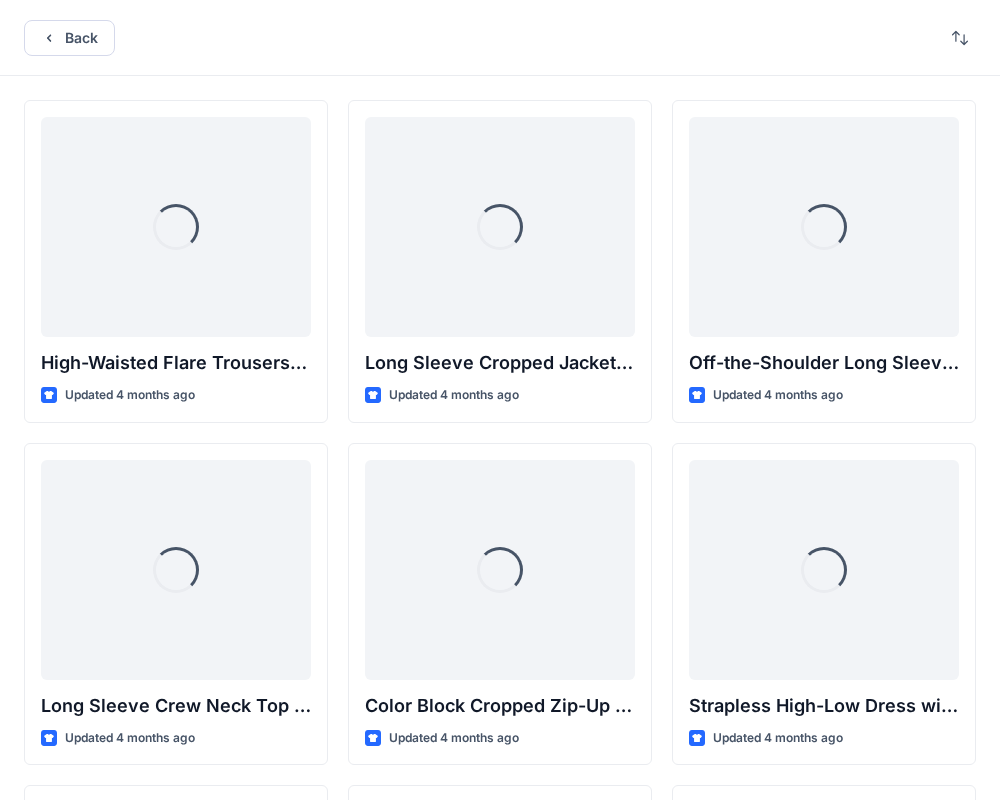 click on "Back Loading... High-Waisted Flare Trousers with Button Detail Updated 4 months ago Loading... Long Sleeve Crew Neck Top with Asymmetrical Tie Detail Updated 4 months ago Loading... Long Balloon Sleeve Mini Dress with Wrap Bodice Updated 4 months ago Loading... Halter Neck Fitted Mermaid Gown with Keyhole Detail Updated 4 months ago Loading... Square Neck Tiered Maxi Dress with Ruffle Sleeves Updated 4 months ago Loading... Three-Quarter Sleeve Deep V-Neck Button-Down Top Updated 4 months ago Loading... Bandeau Bikini Top with Y-Back Straps and Stitch Detail Updated 4 months ago Loading... Hooded Padded Puffer Jacket Updated 4 months ago Loading... Long Sleeve Layered Shirt Dress with Drawstring Waist Updated 4 months ago Loading... Long Sleeve V-Neck Maxi Dress with Twisted Detail Updated 4 months ago Loading... Short Sleeve Collared Mini Dress with Drawstring Waist Updated 4 months ago Loading... Zip-Up Hoodie with Pouch Pockets Updated 4 months ago Loading... Long Sleeve Collared Jumpsuit with Belt Glove" at bounding box center [500, 8309] 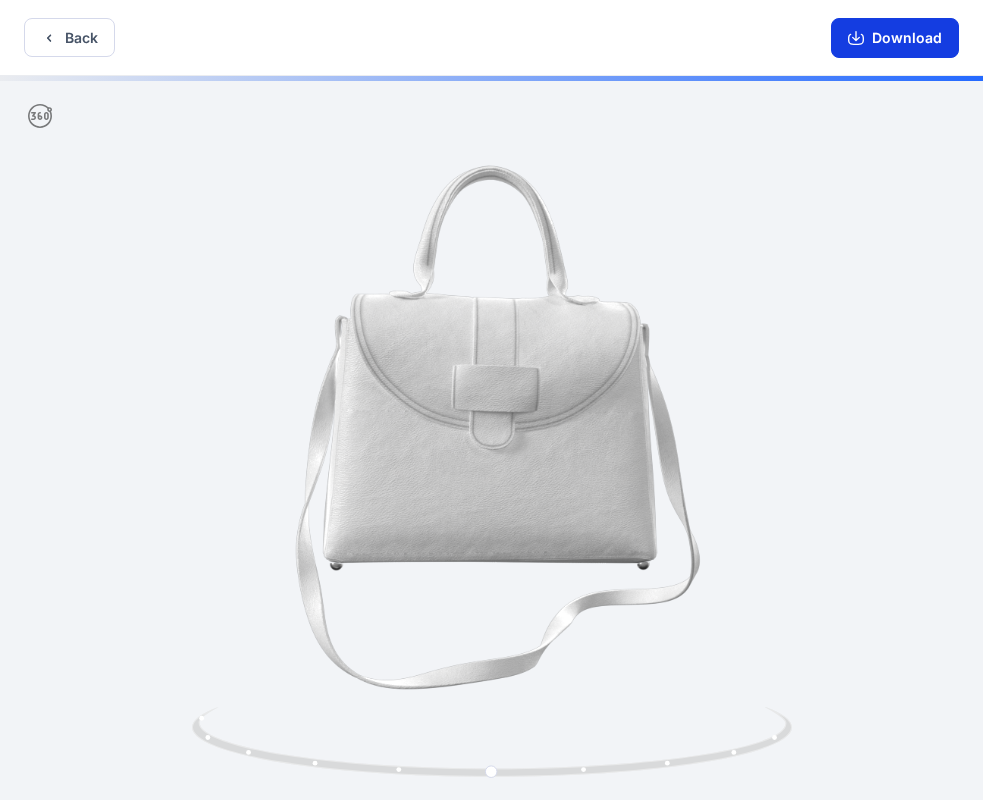click on "Download" at bounding box center [895, 38] 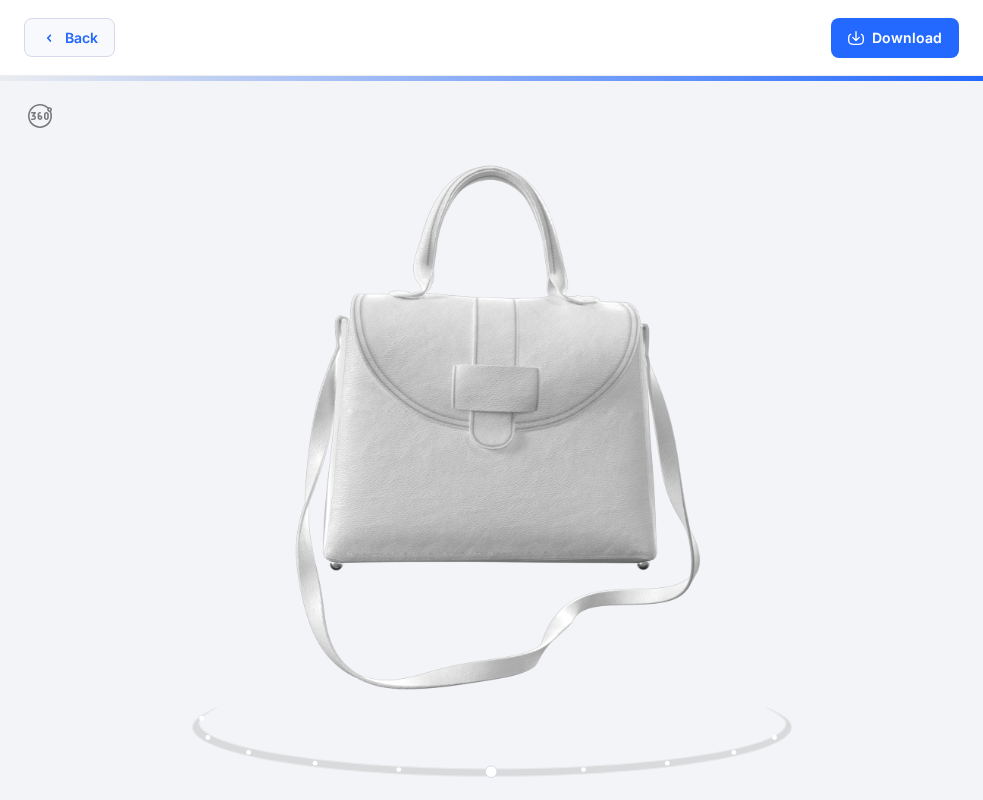 click on "Back" at bounding box center (69, 37) 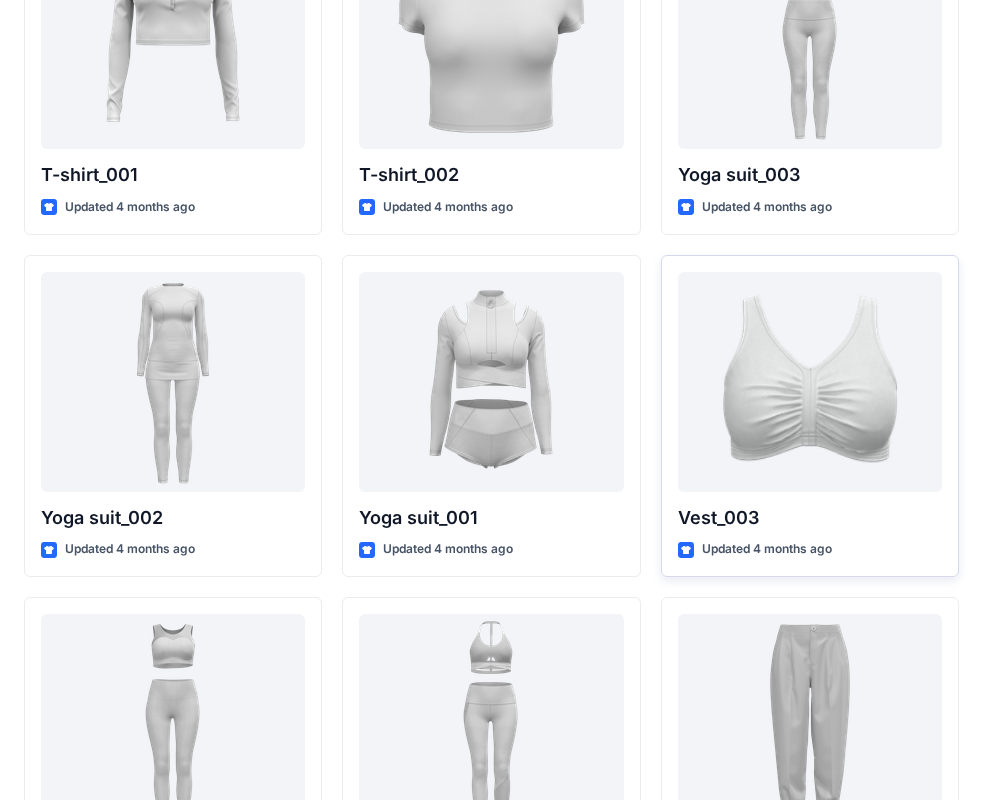 scroll, scrollTop: 10852, scrollLeft: 0, axis: vertical 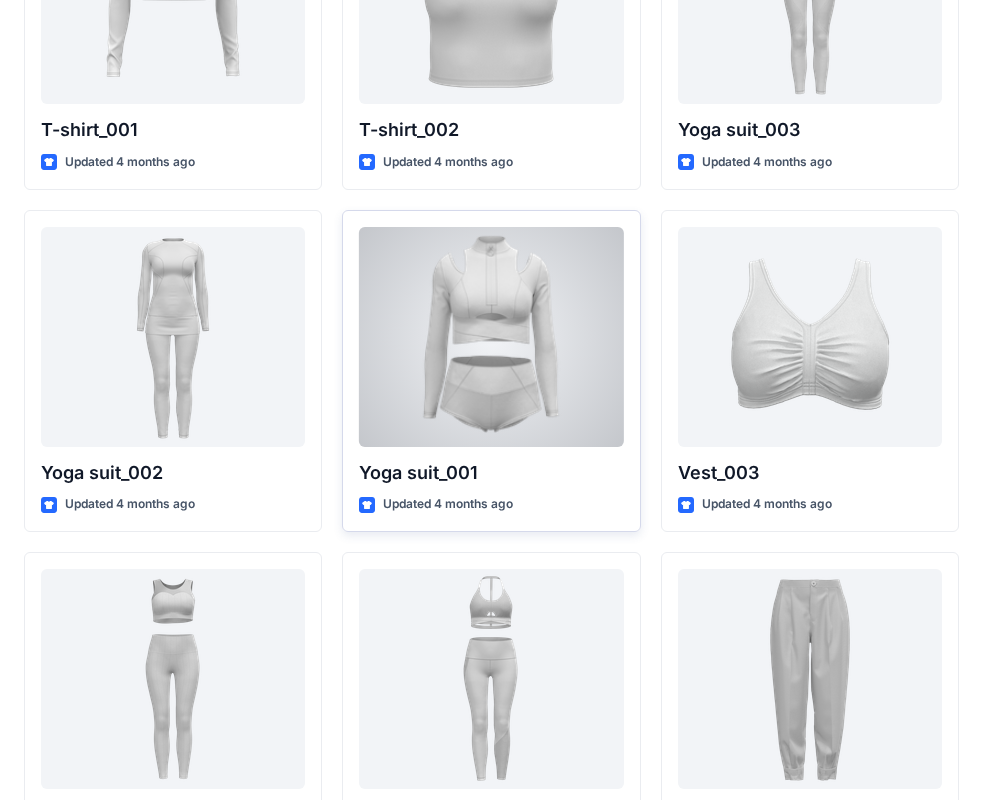 click at bounding box center (491, 337) 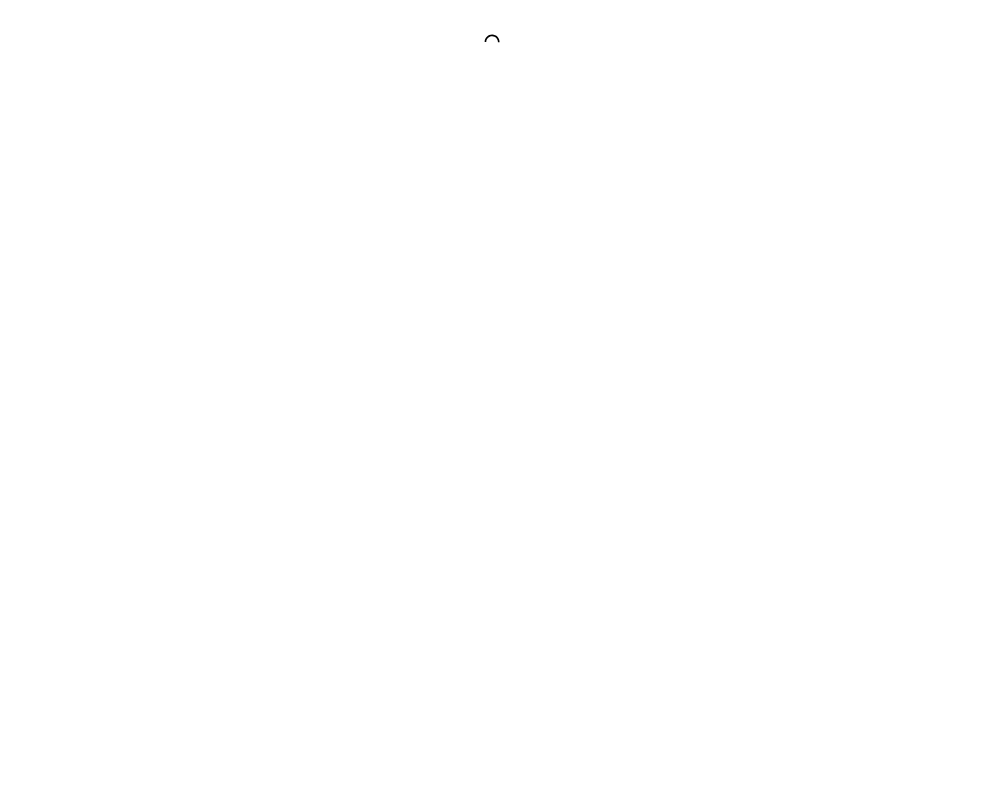 scroll, scrollTop: 0, scrollLeft: 0, axis: both 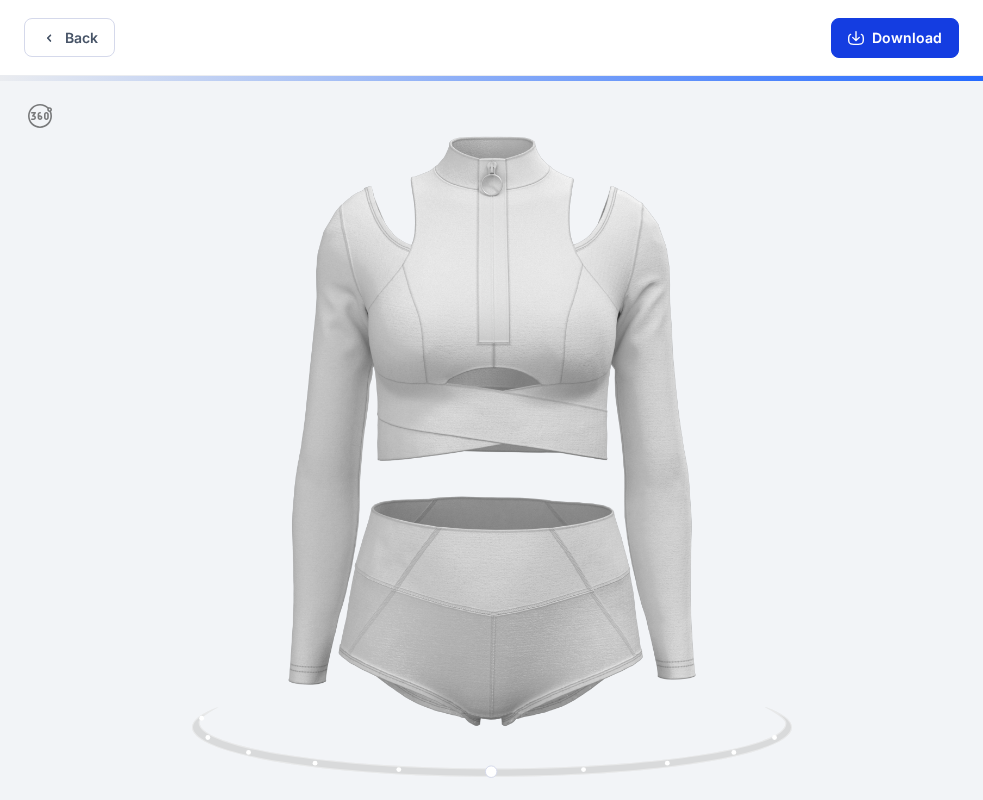 click on "Download" at bounding box center [895, 38] 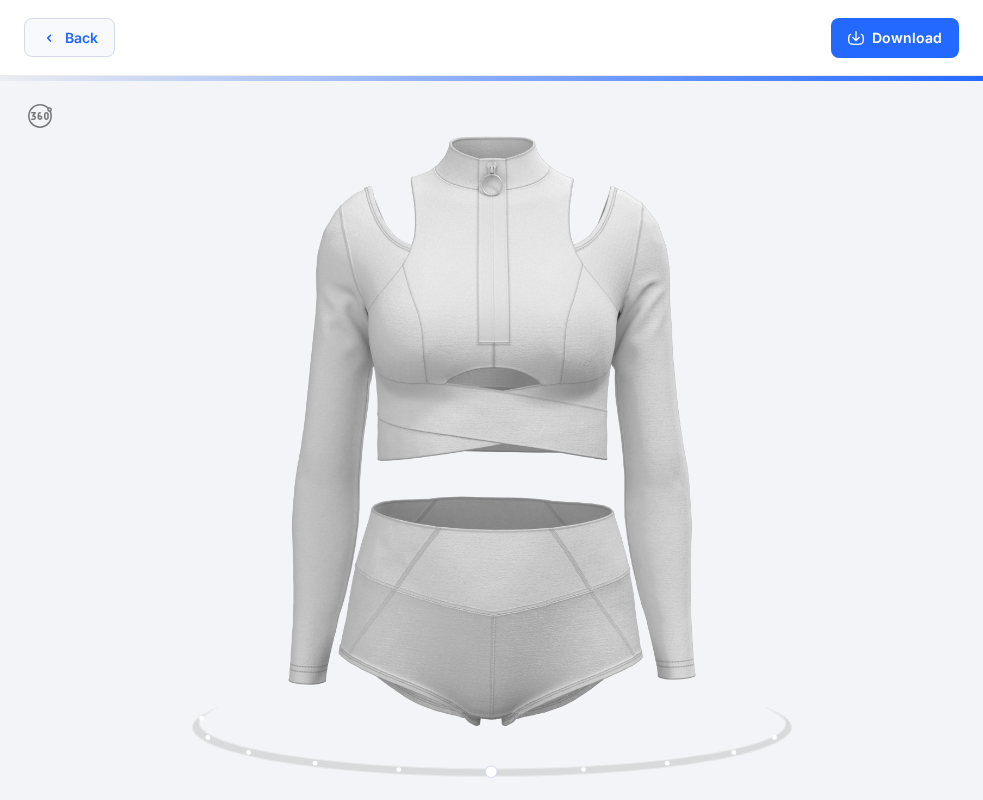 click on "Back" at bounding box center [69, 37] 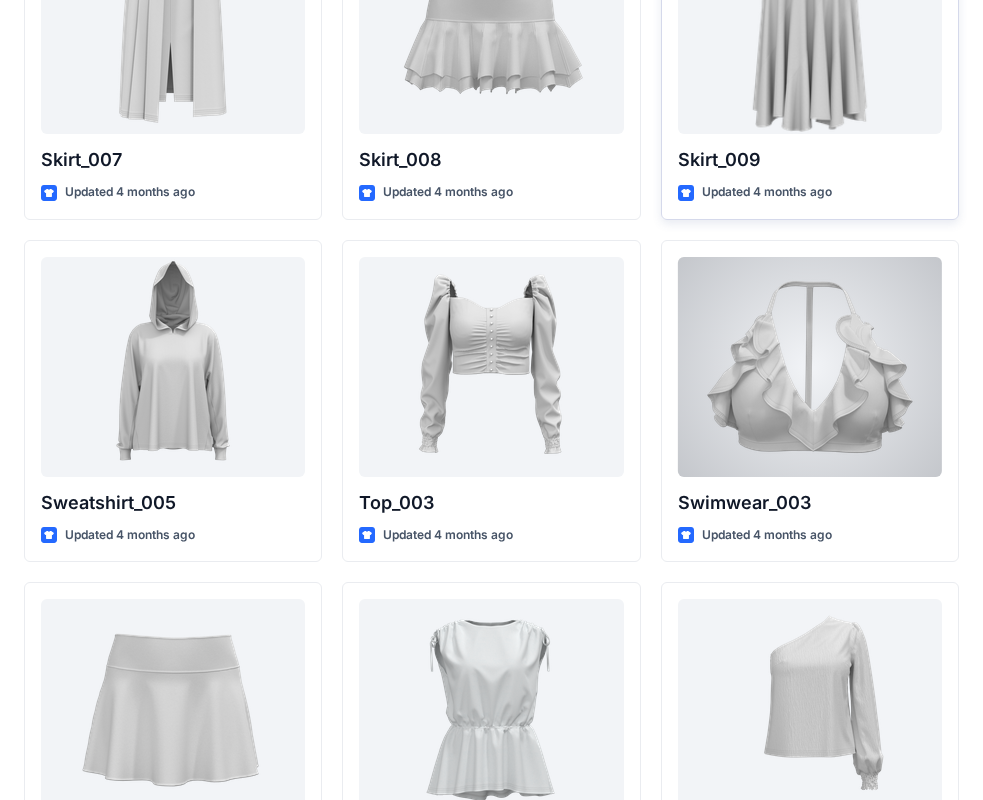 scroll, scrollTop: 9752, scrollLeft: 0, axis: vertical 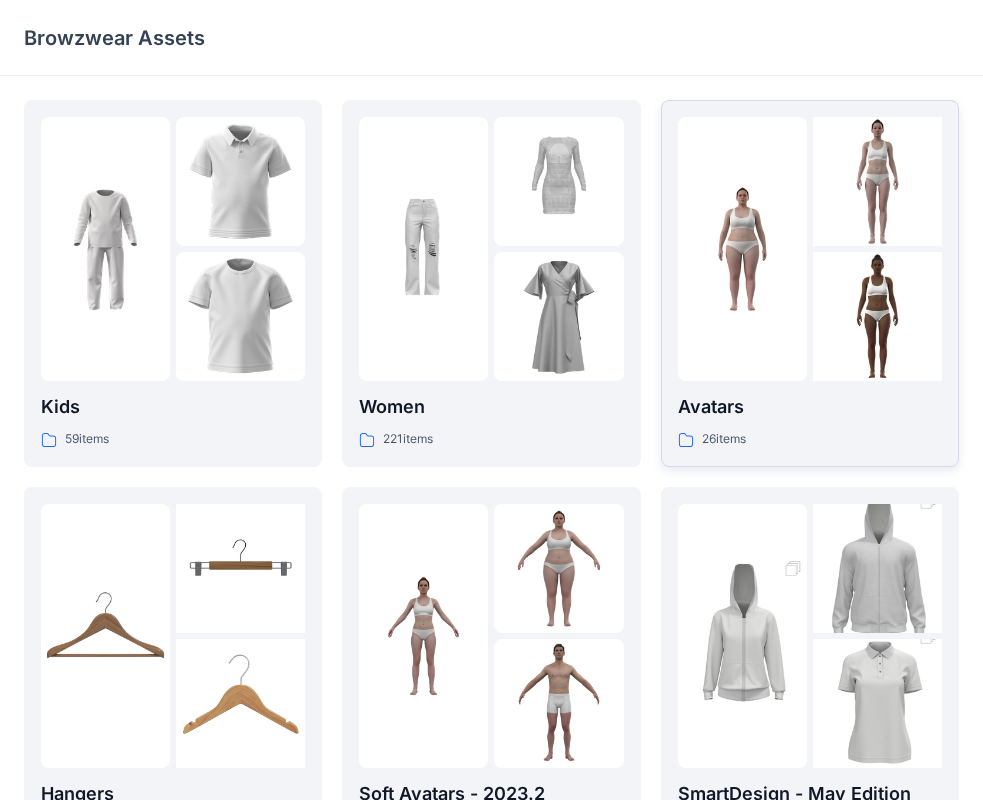 click on "Avatars 26  items" at bounding box center (810, 283) 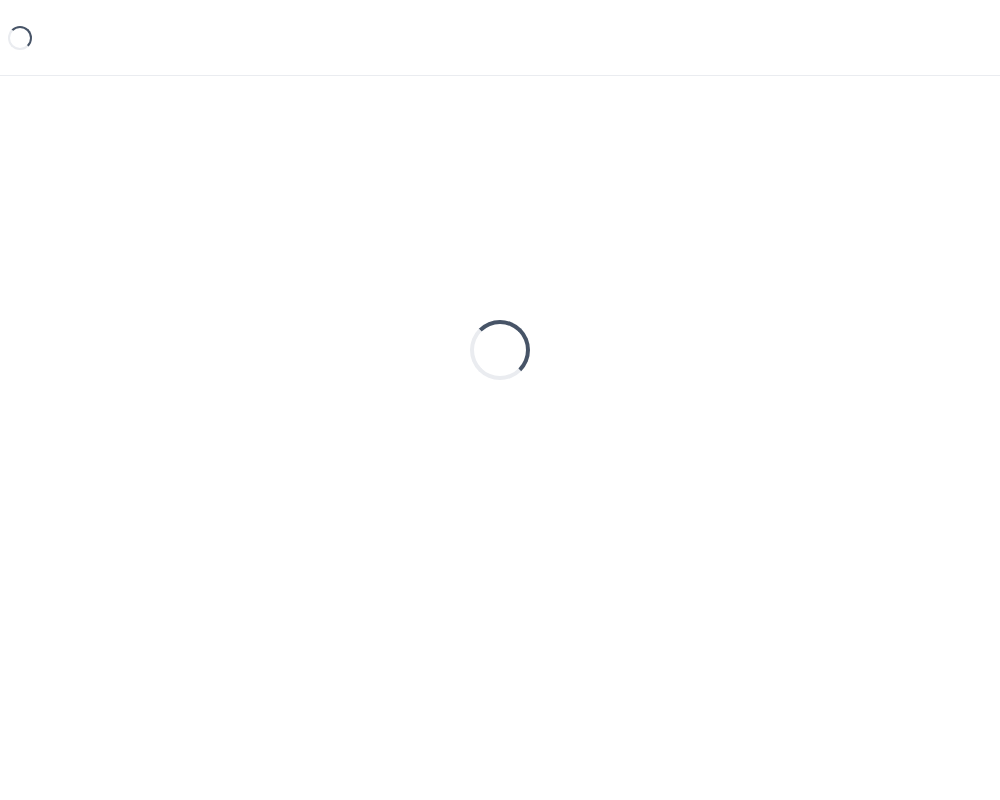 click on "Loading..." at bounding box center [500, 350] 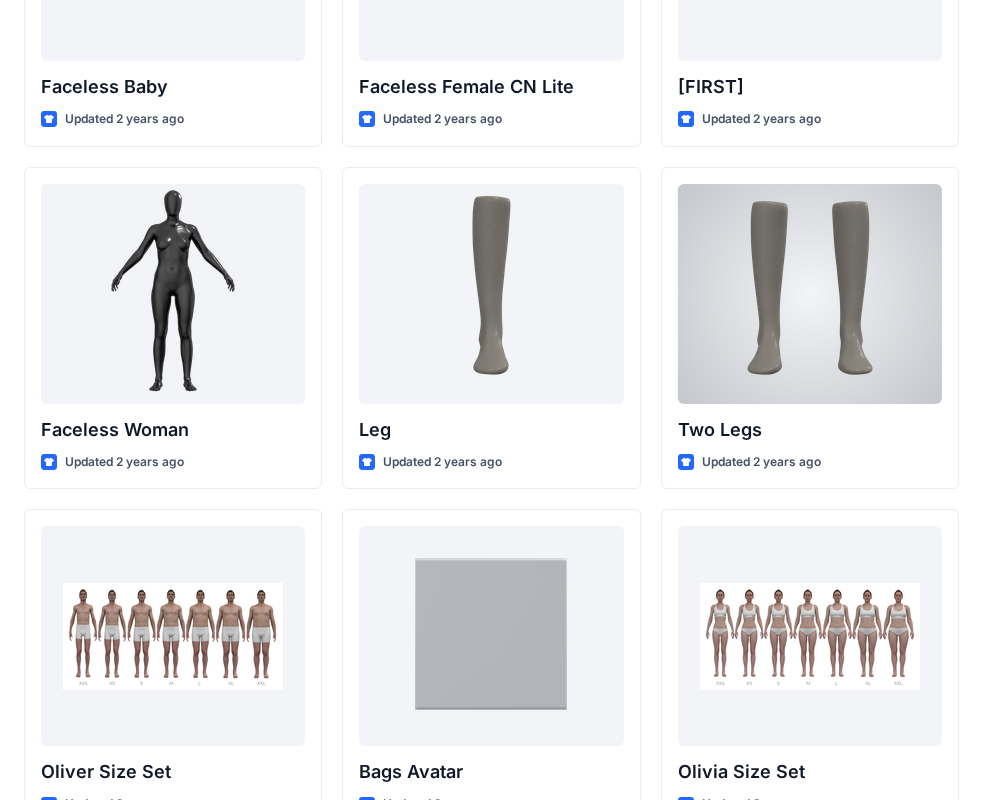 scroll, scrollTop: 2116, scrollLeft: 0, axis: vertical 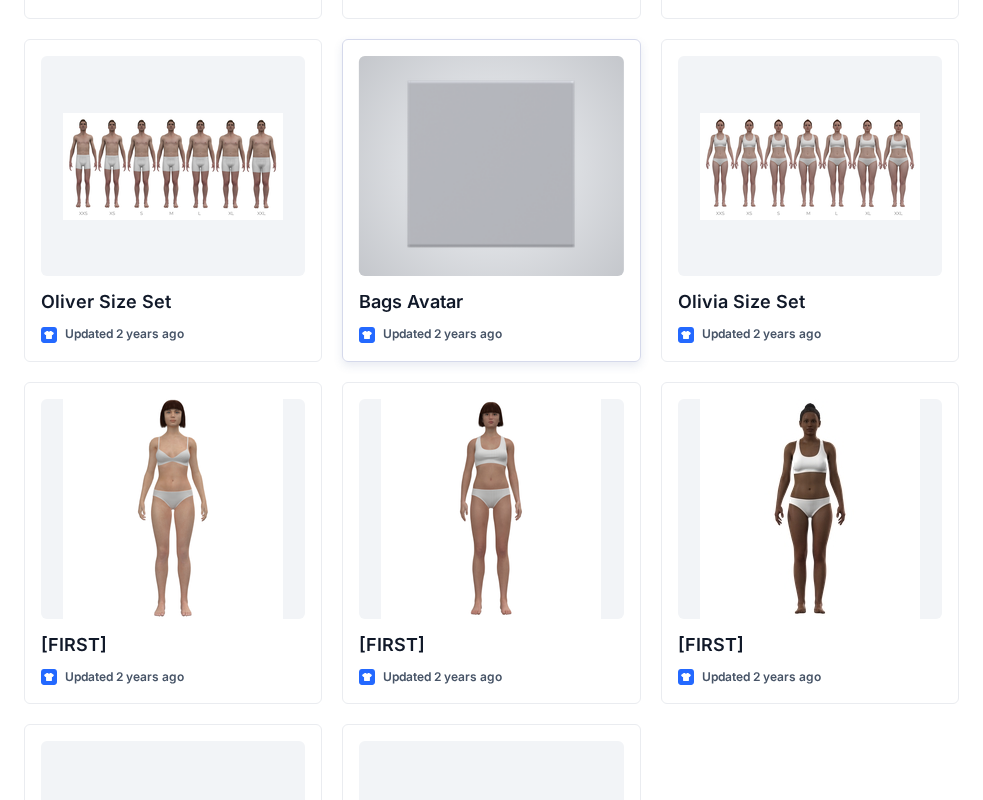 click at bounding box center [491, 166] 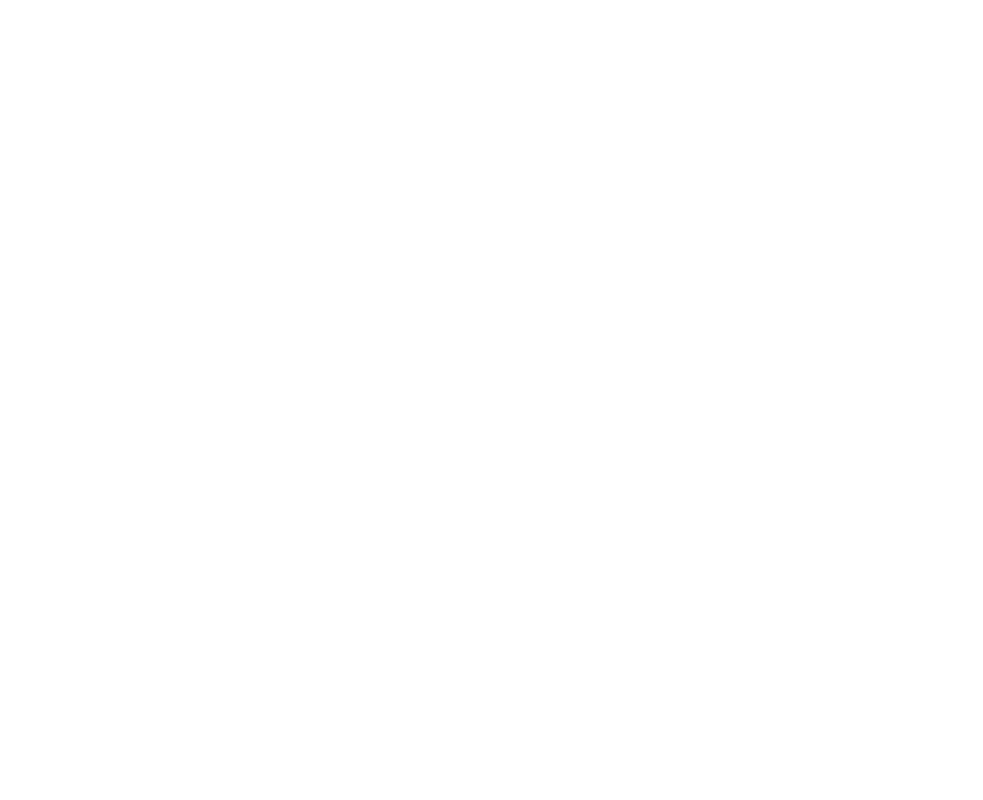 scroll, scrollTop: 0, scrollLeft: 0, axis: both 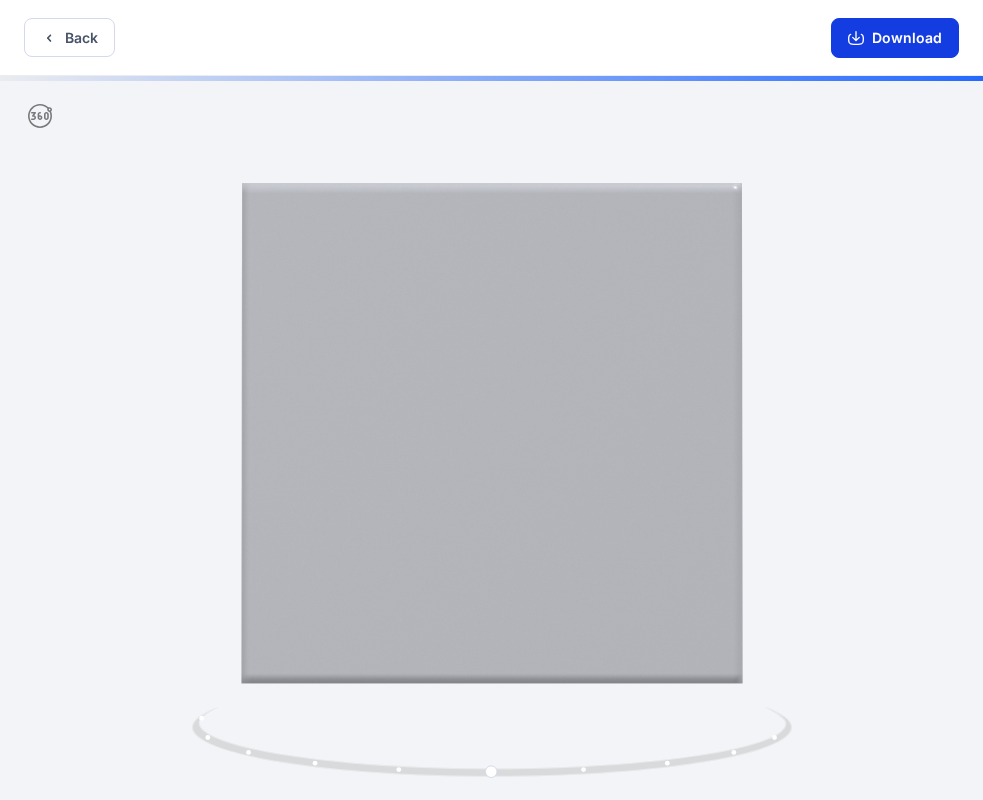 click on "Download" at bounding box center [895, 38] 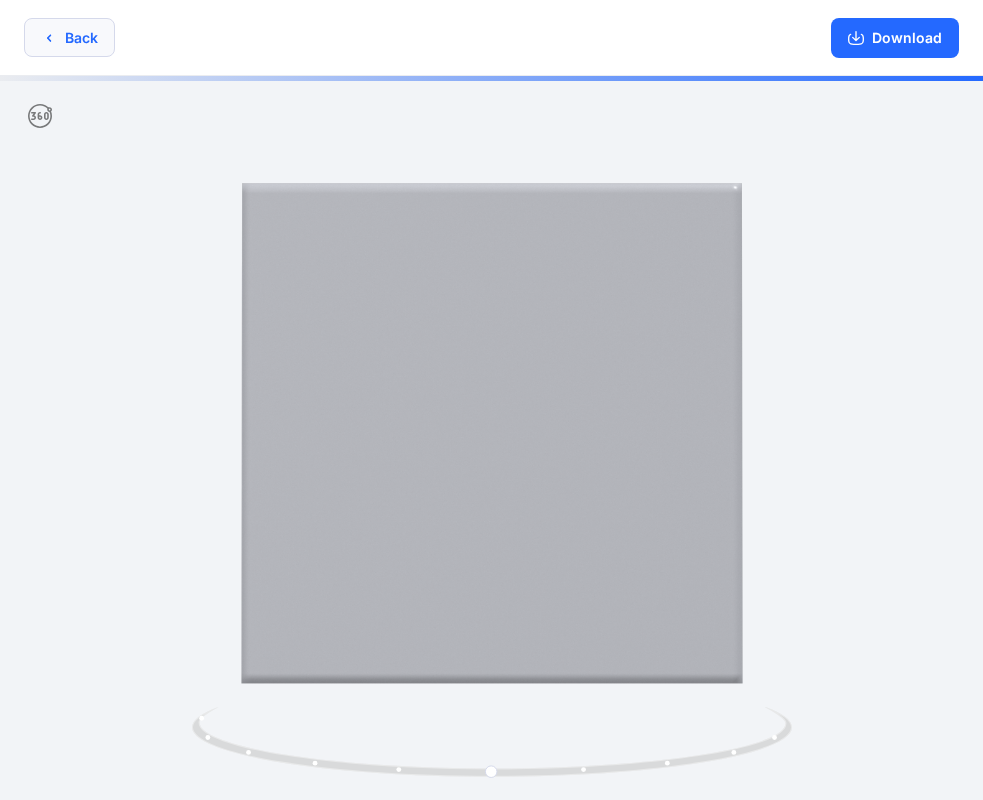click on "Back" at bounding box center (69, 37) 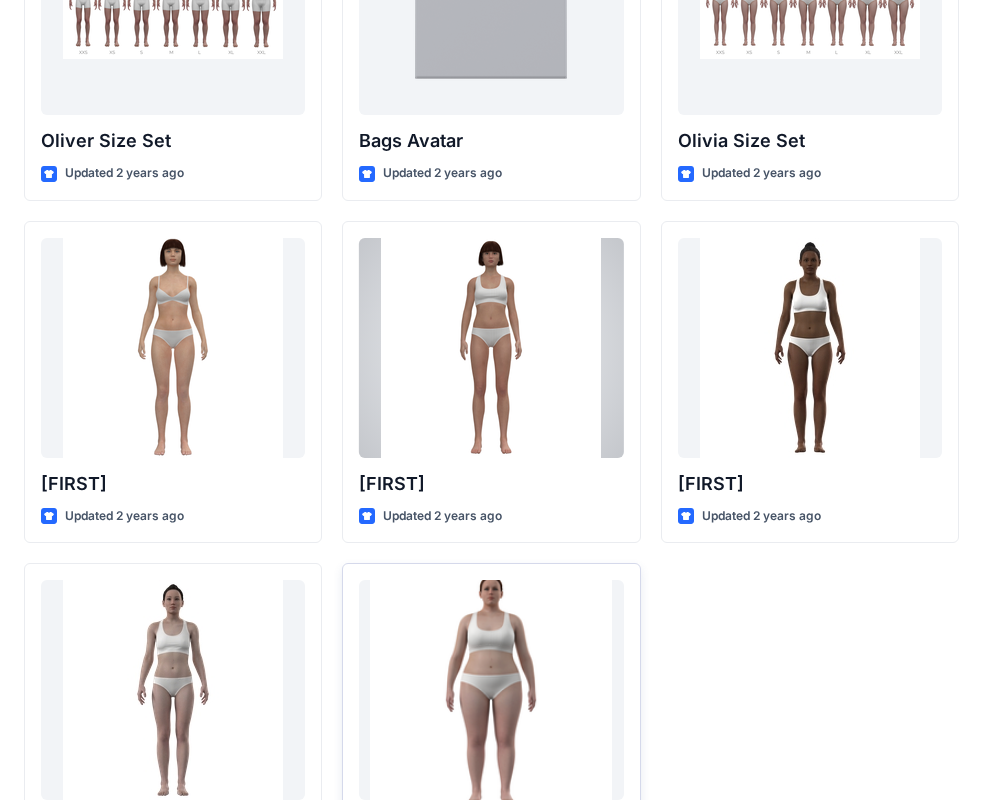 scroll, scrollTop: 2387, scrollLeft: 0, axis: vertical 